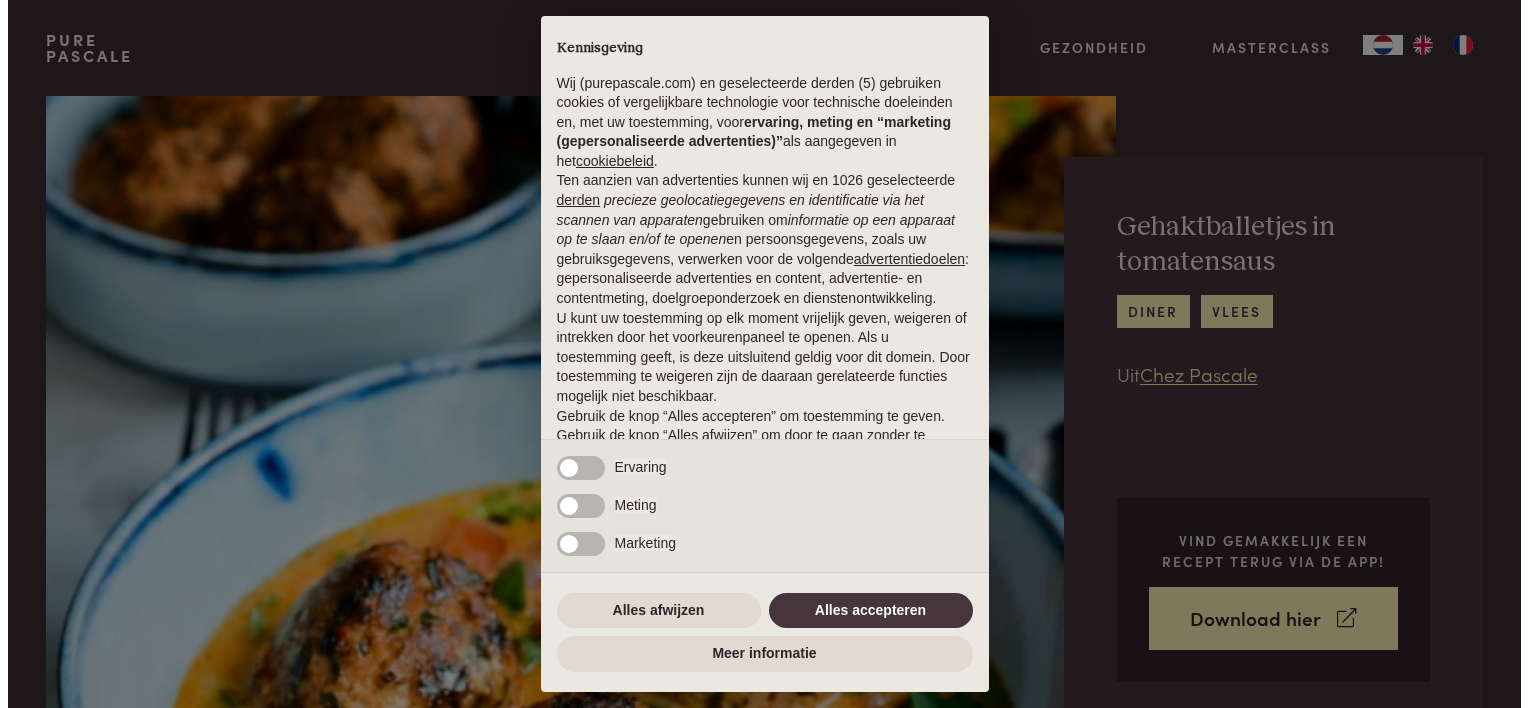scroll, scrollTop: 0, scrollLeft: 0, axis: both 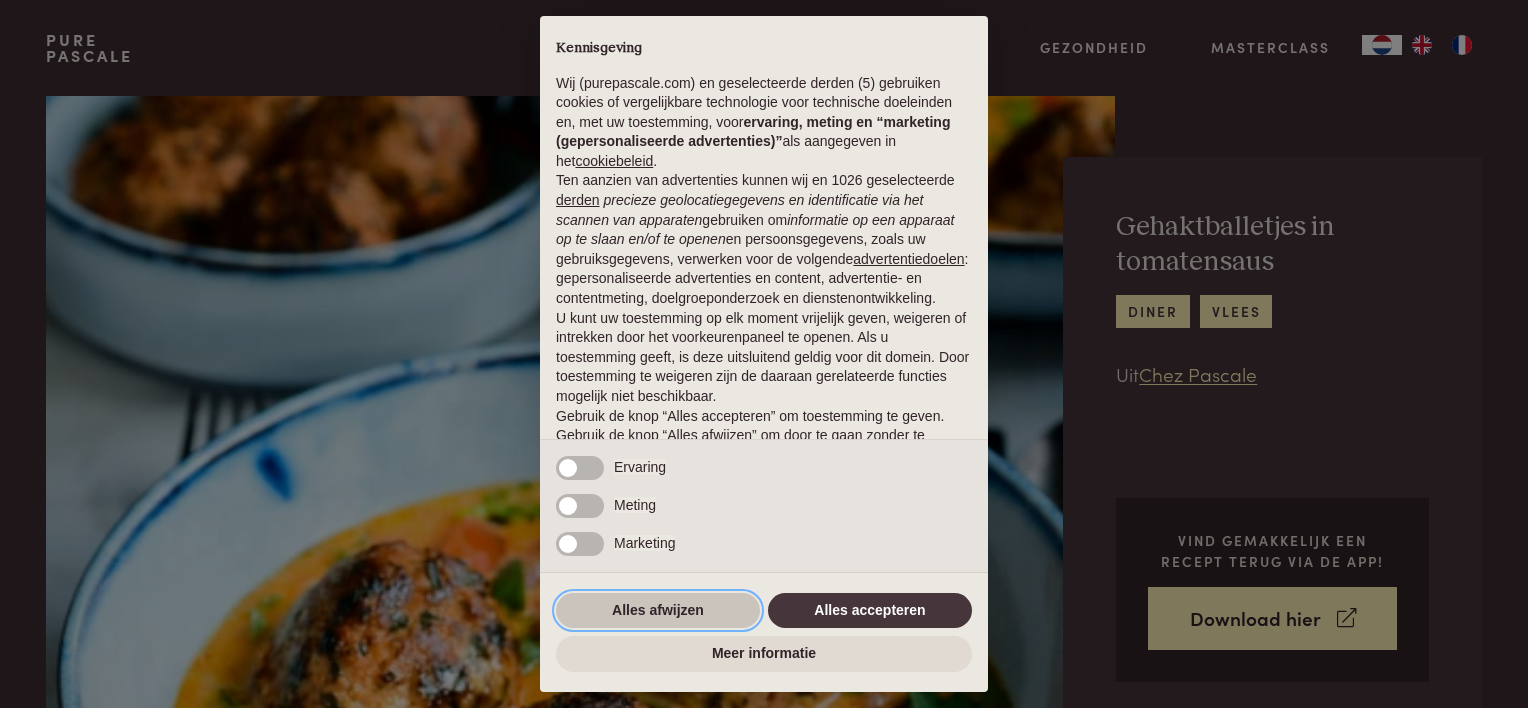 click on "Alles afwijzen" at bounding box center [658, 611] 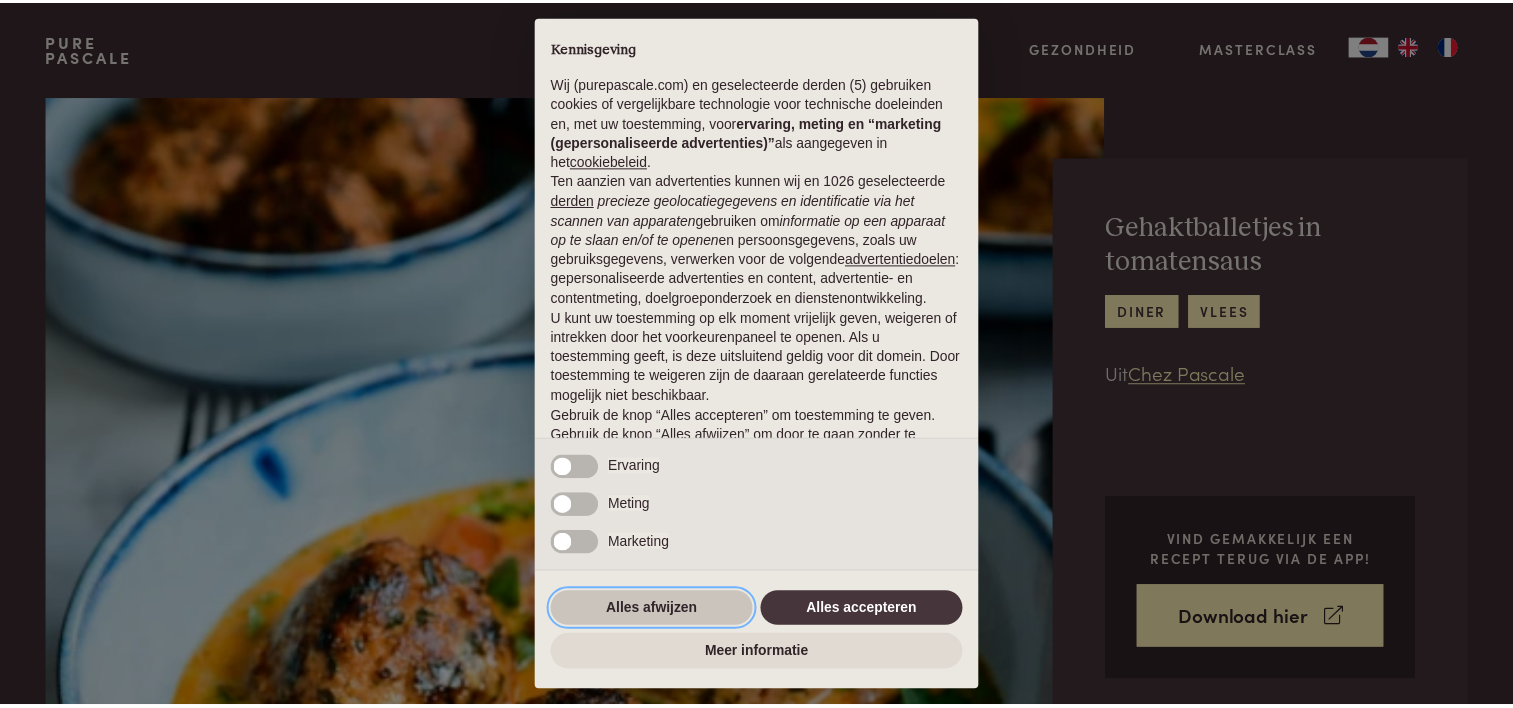 scroll, scrollTop: 96, scrollLeft: 0, axis: vertical 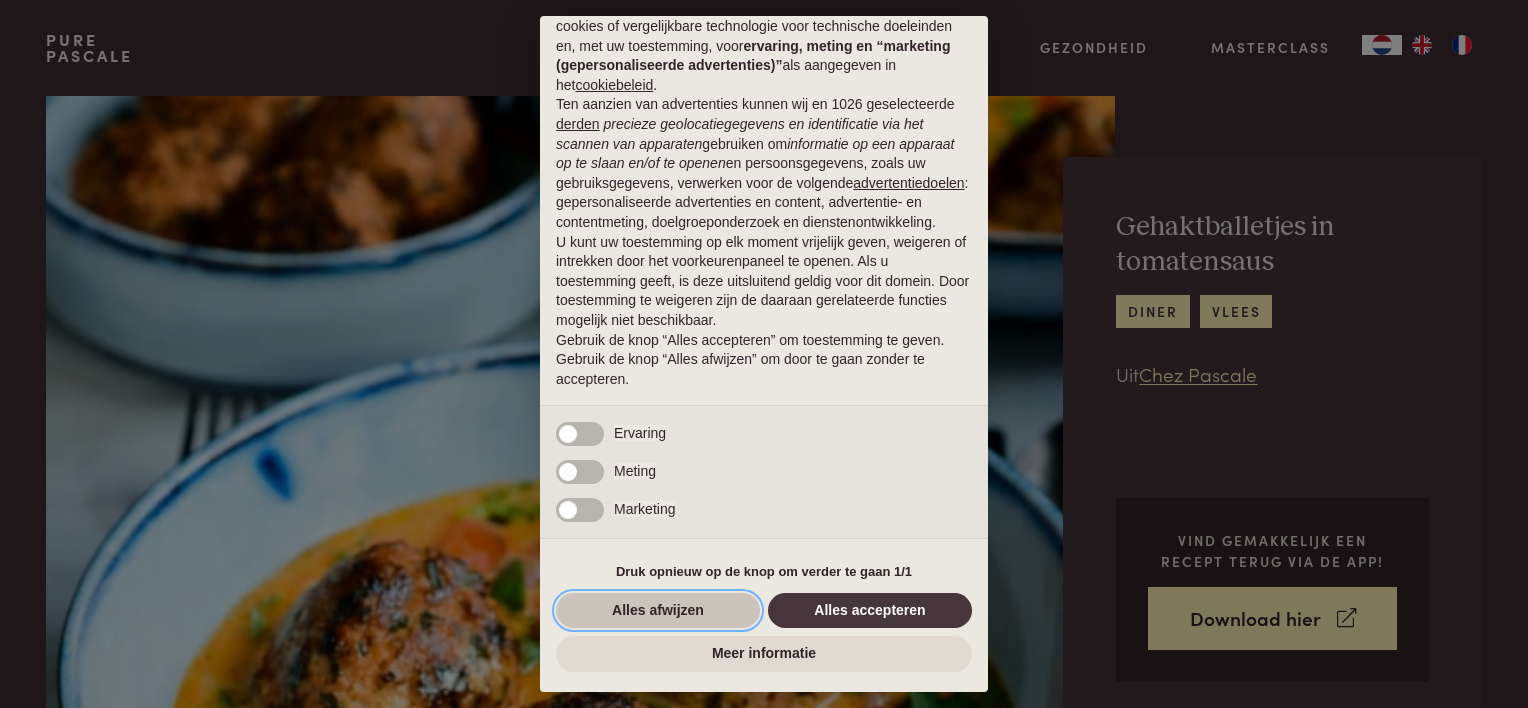 click on "Alles afwijzen" at bounding box center (658, 611) 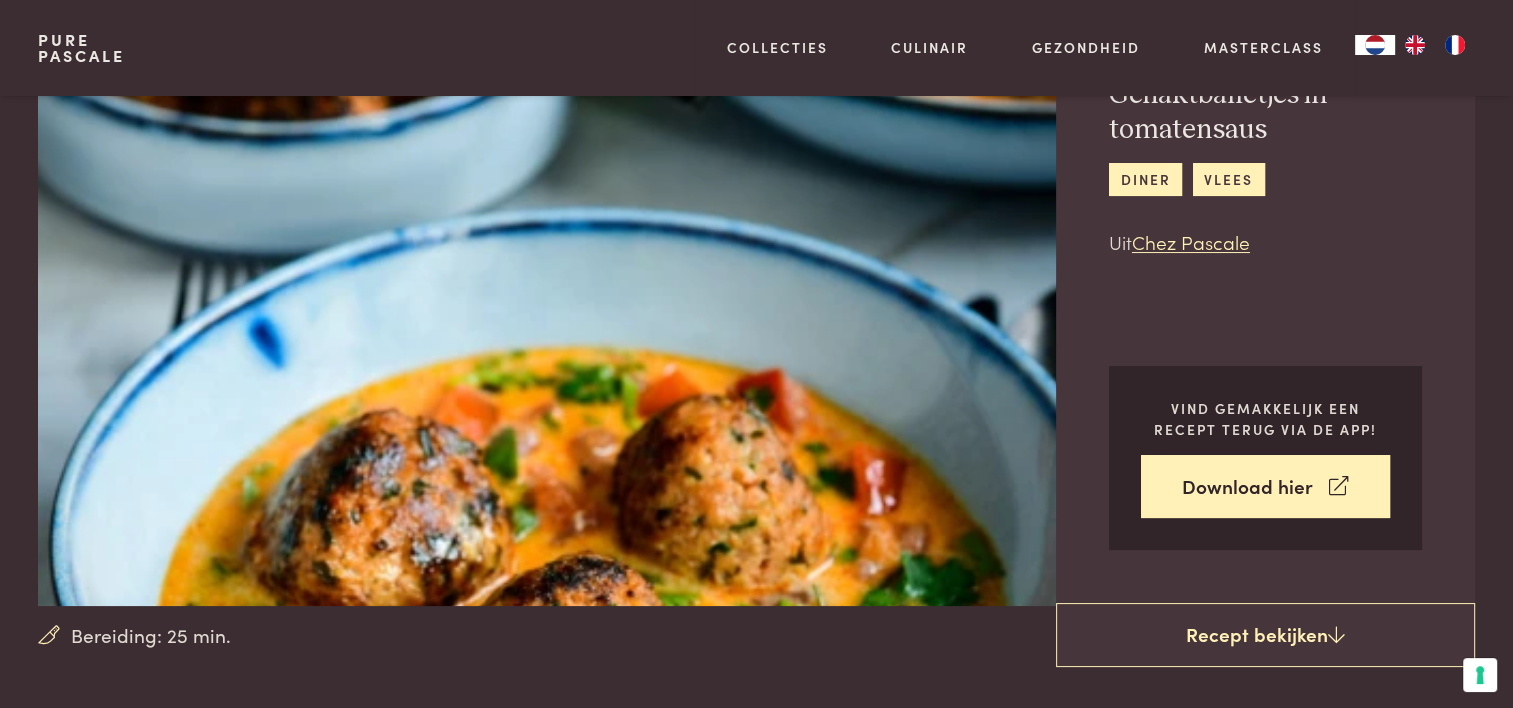 scroll, scrollTop: 154, scrollLeft: 0, axis: vertical 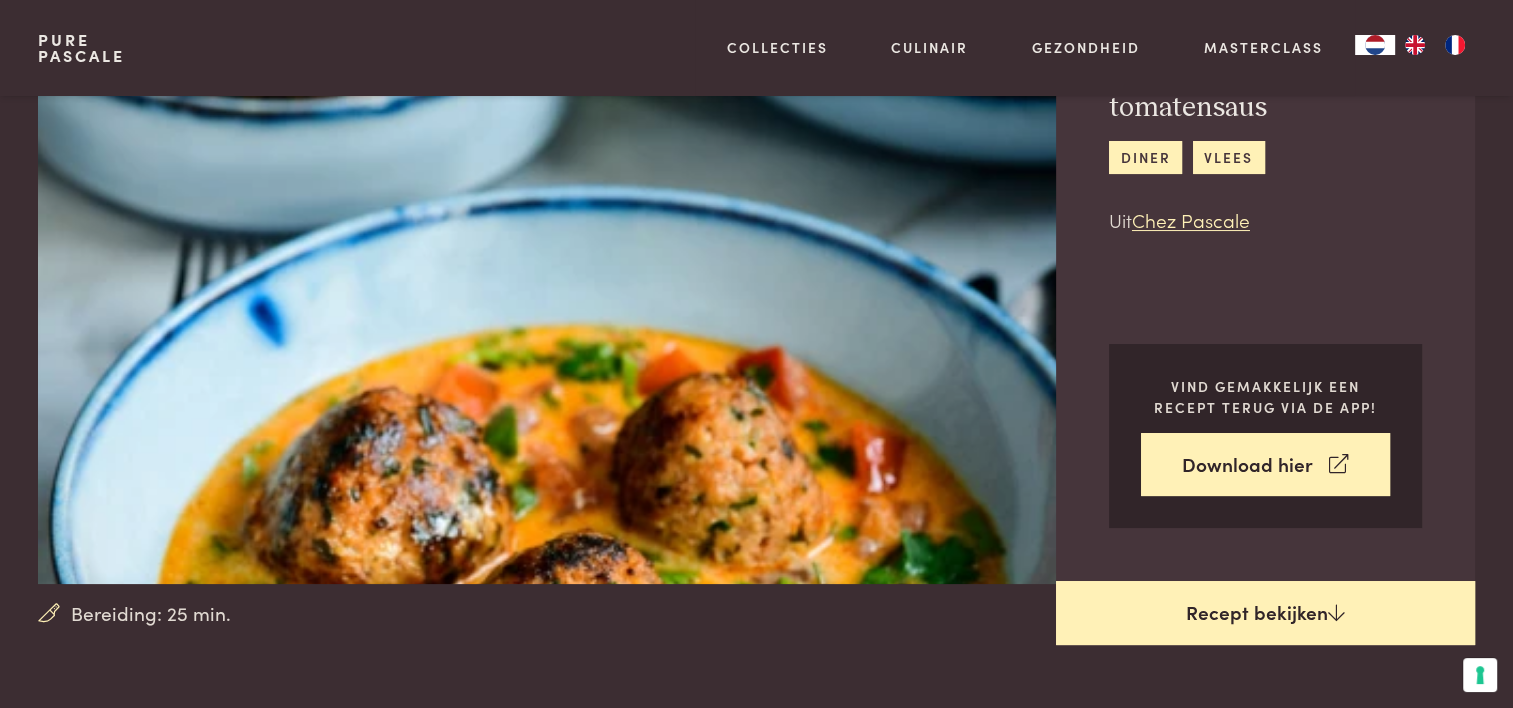 click on "Recept bekijken" at bounding box center (1265, 613) 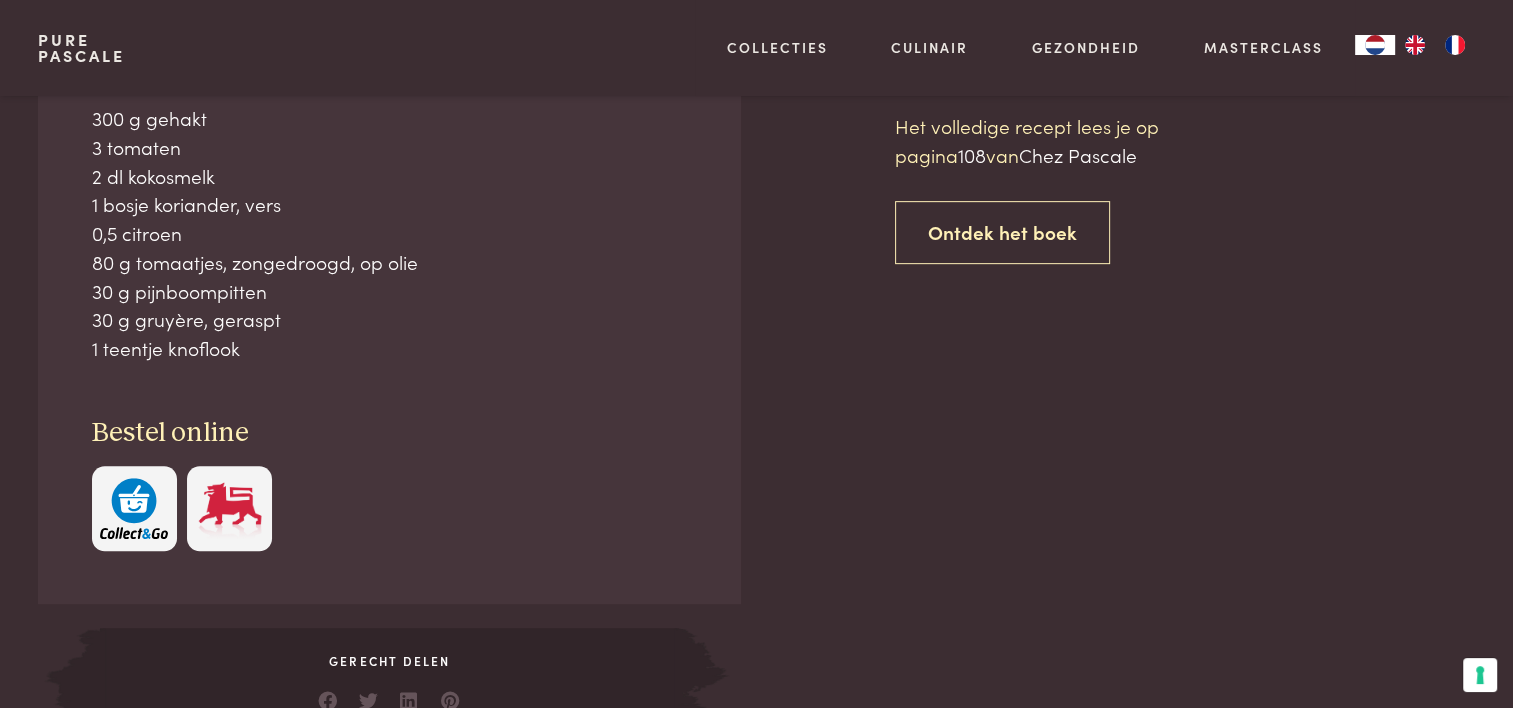 scroll, scrollTop: 904, scrollLeft: 0, axis: vertical 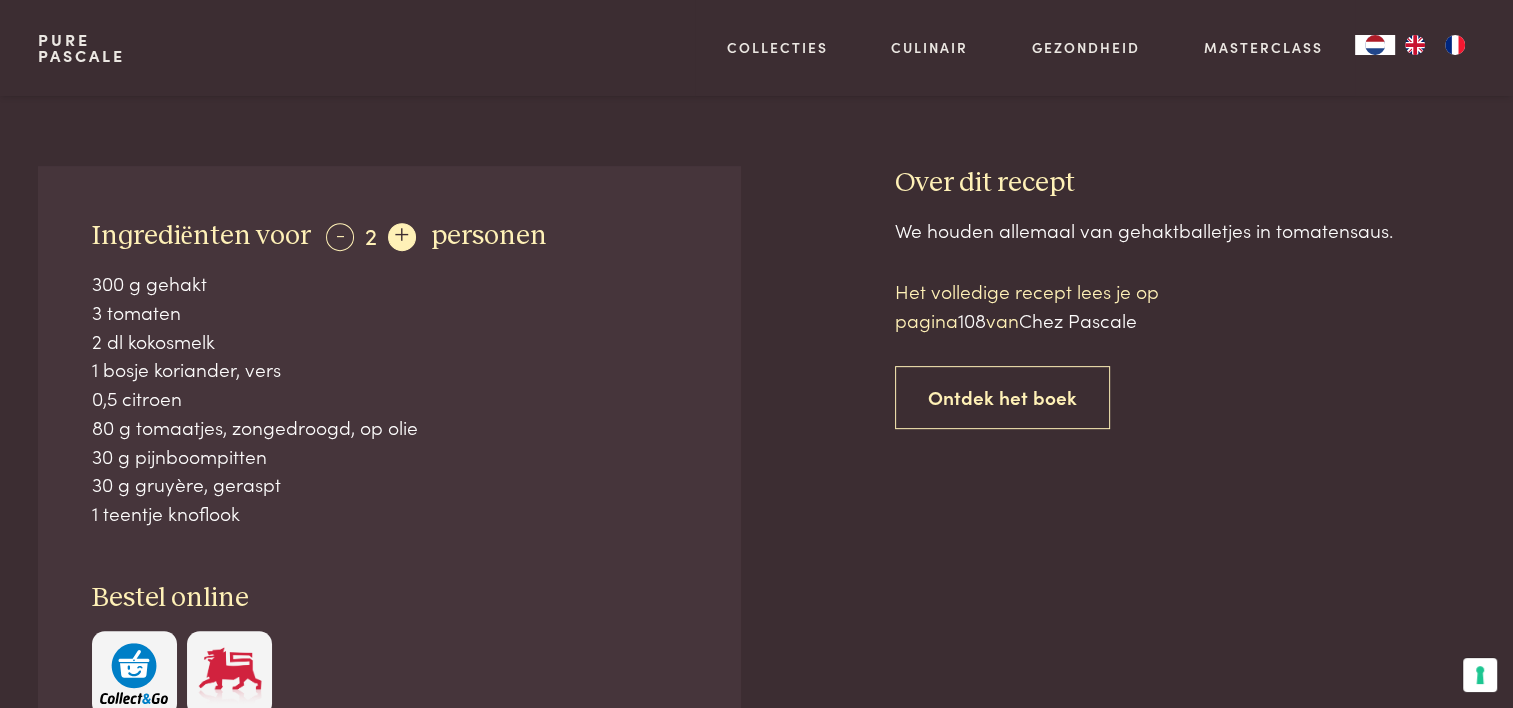 click on "+" at bounding box center [402, 237] 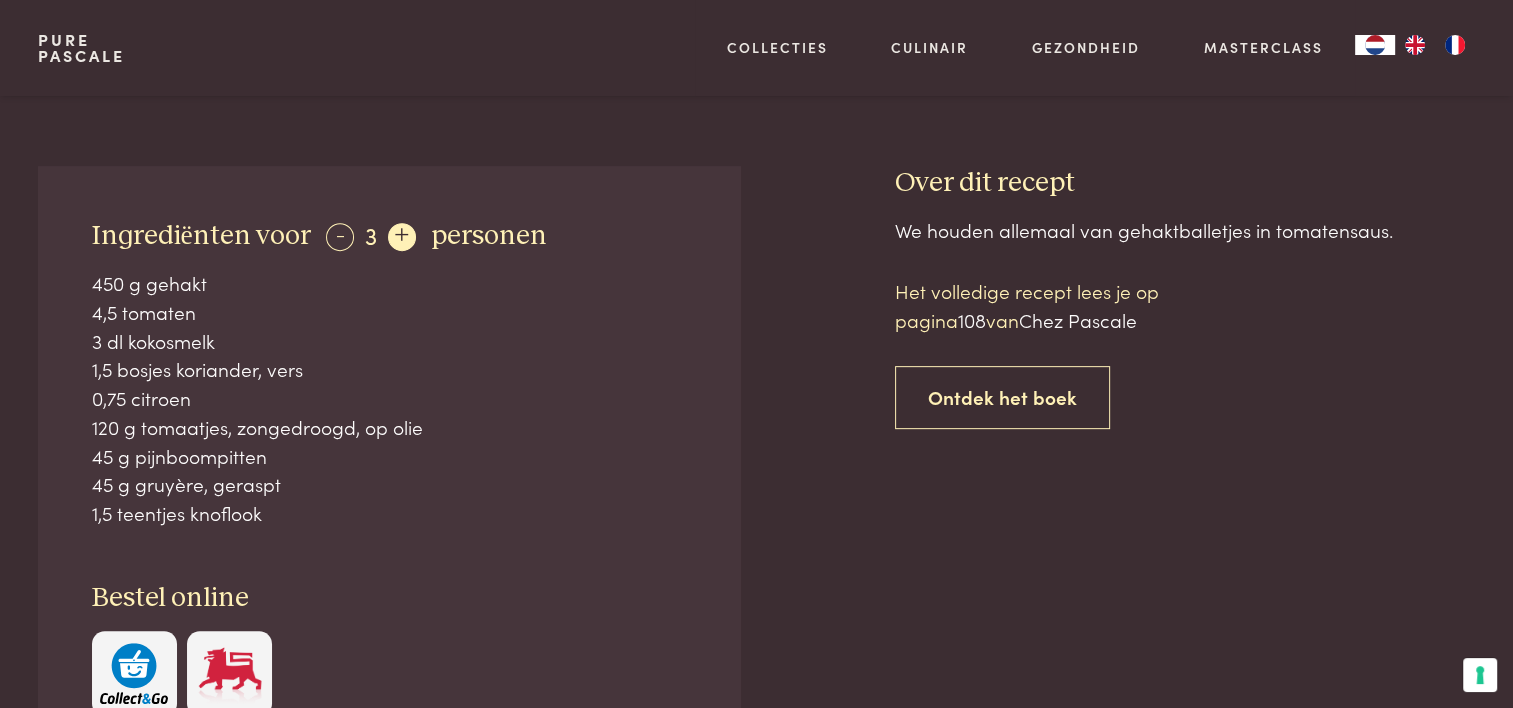 click on "+" at bounding box center [402, 237] 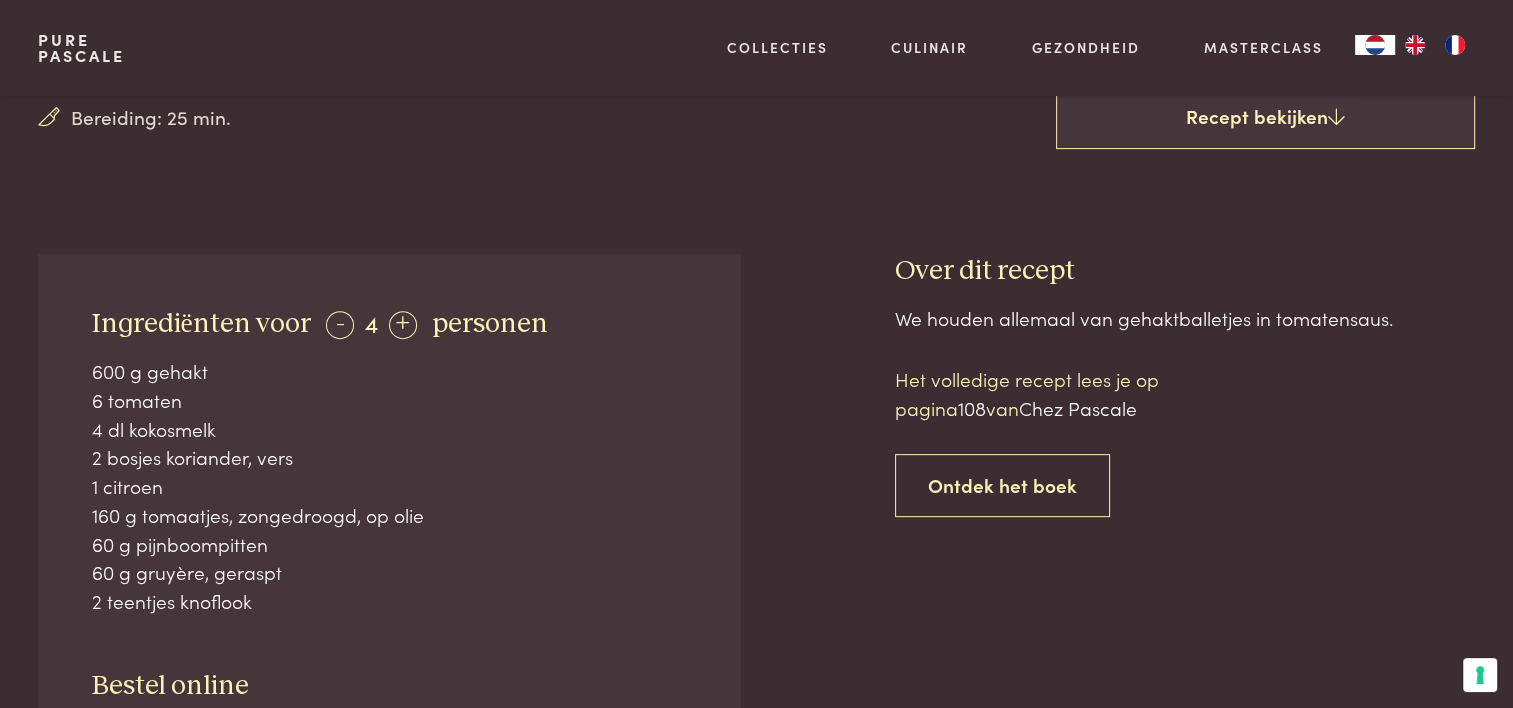 scroll, scrollTop: 622, scrollLeft: 0, axis: vertical 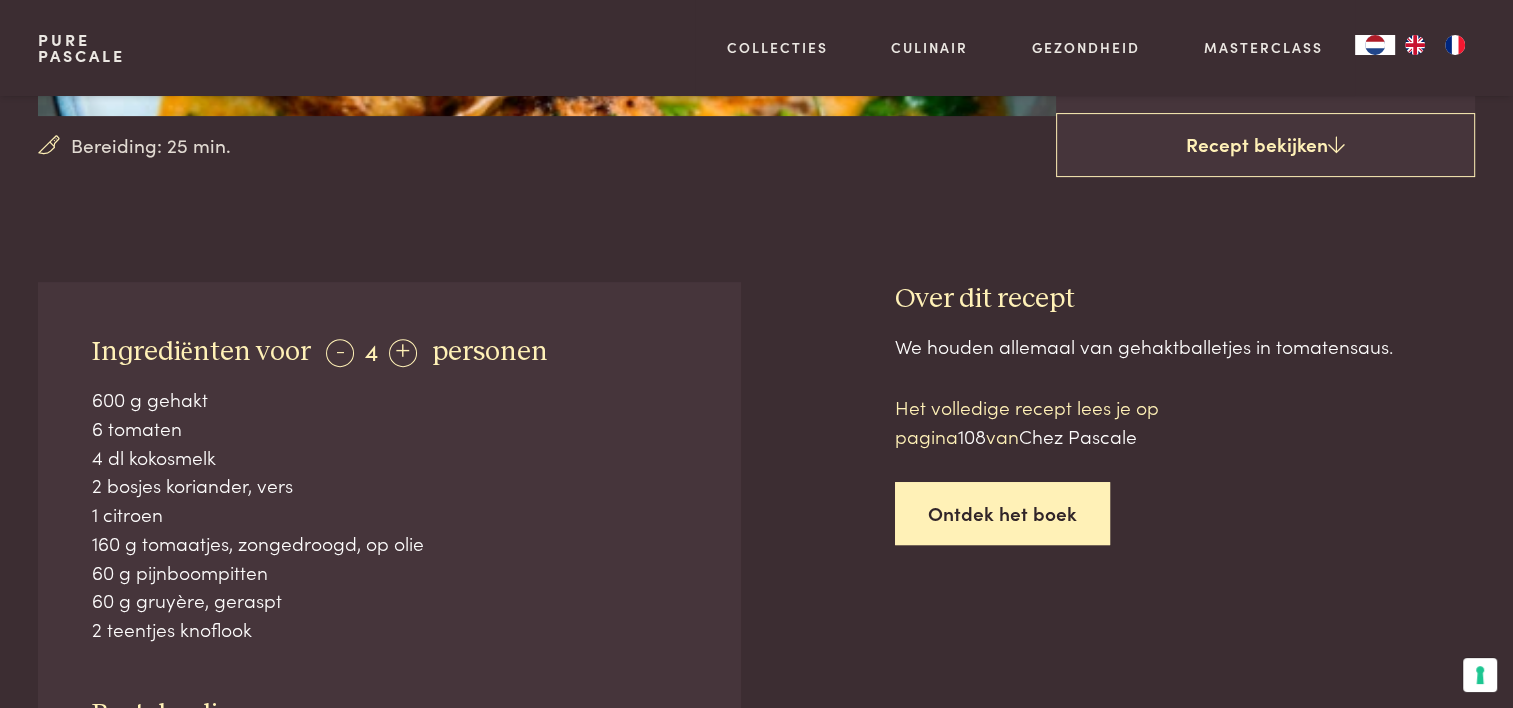 click on "Ontdek het boek" at bounding box center (1002, 513) 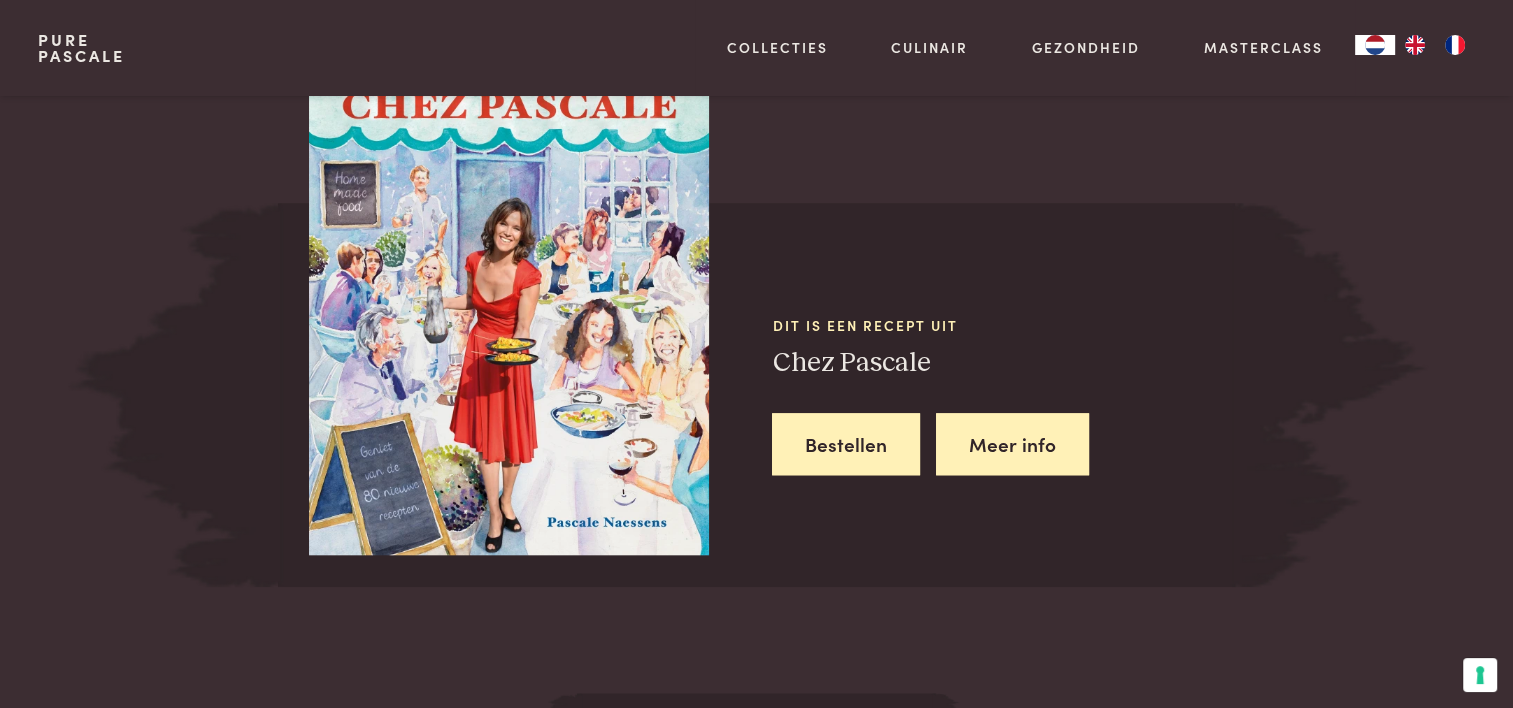 scroll, scrollTop: 1854, scrollLeft: 0, axis: vertical 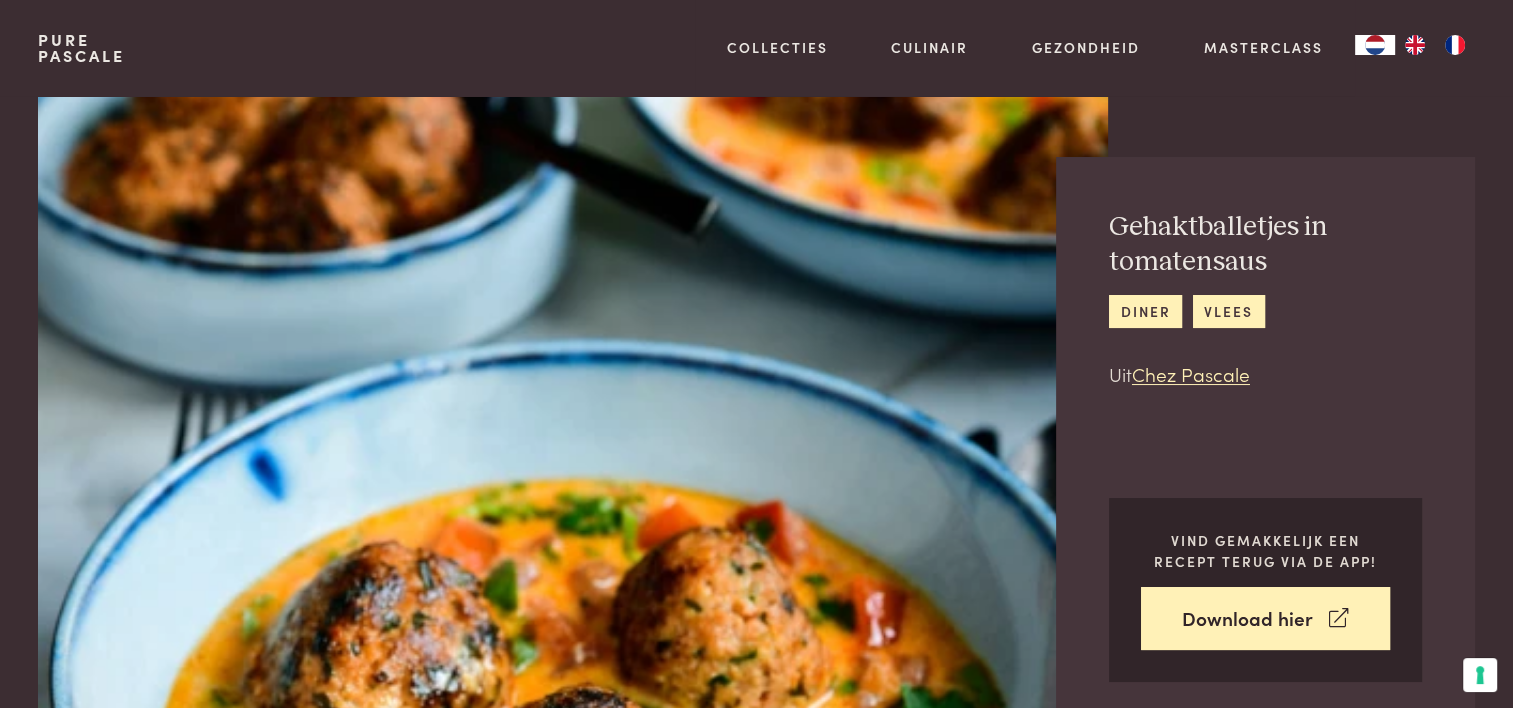 click at bounding box center [572, 417] 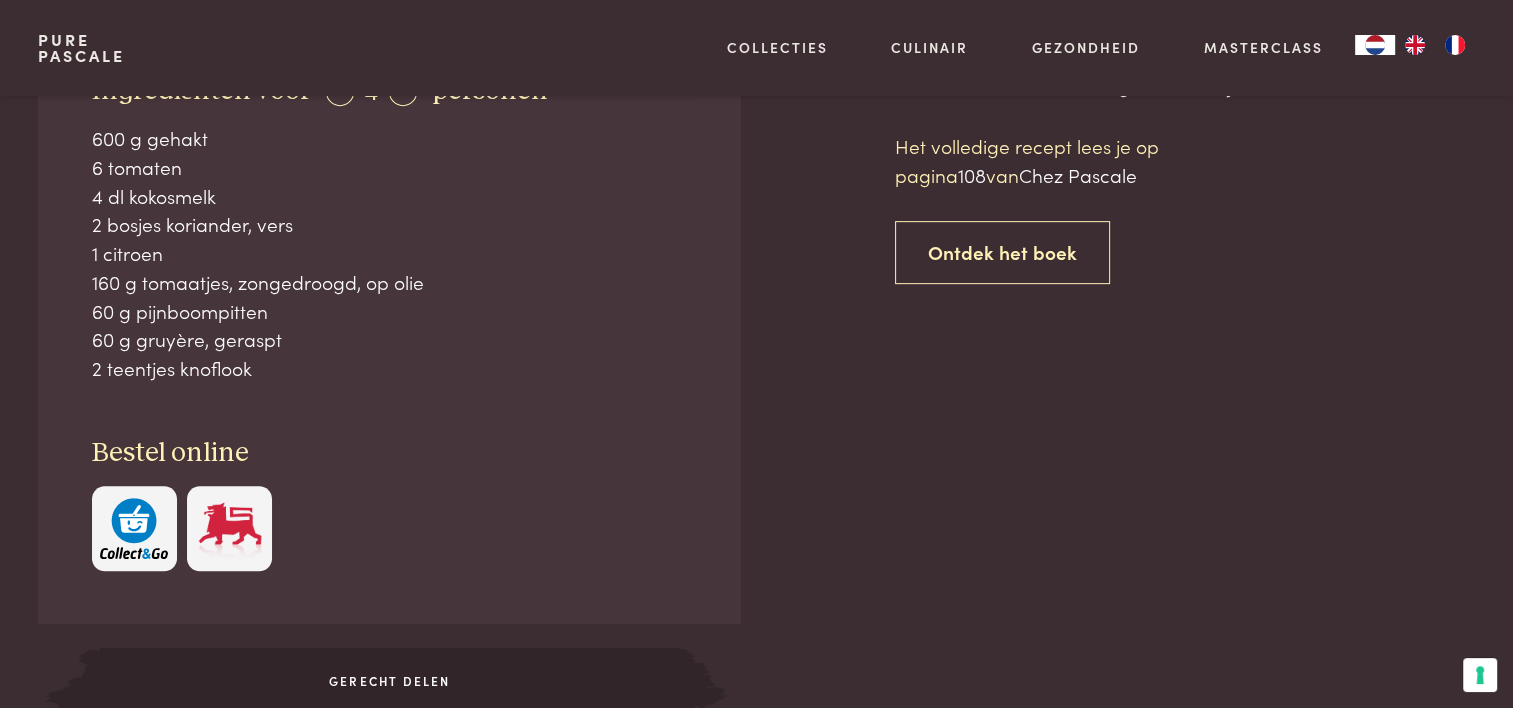 scroll, scrollTop: 850, scrollLeft: 0, axis: vertical 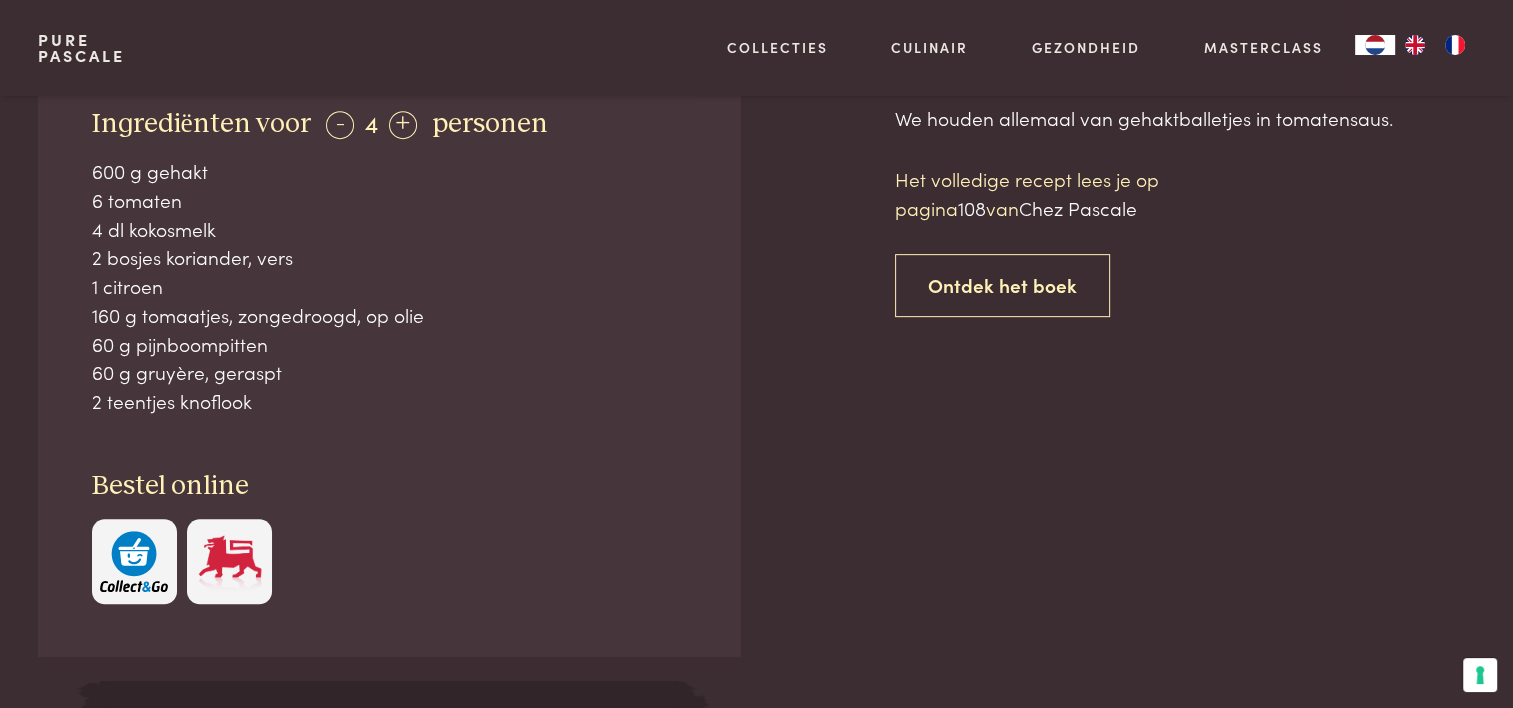 click on "Pure
[FIRST]" at bounding box center [81, 48] 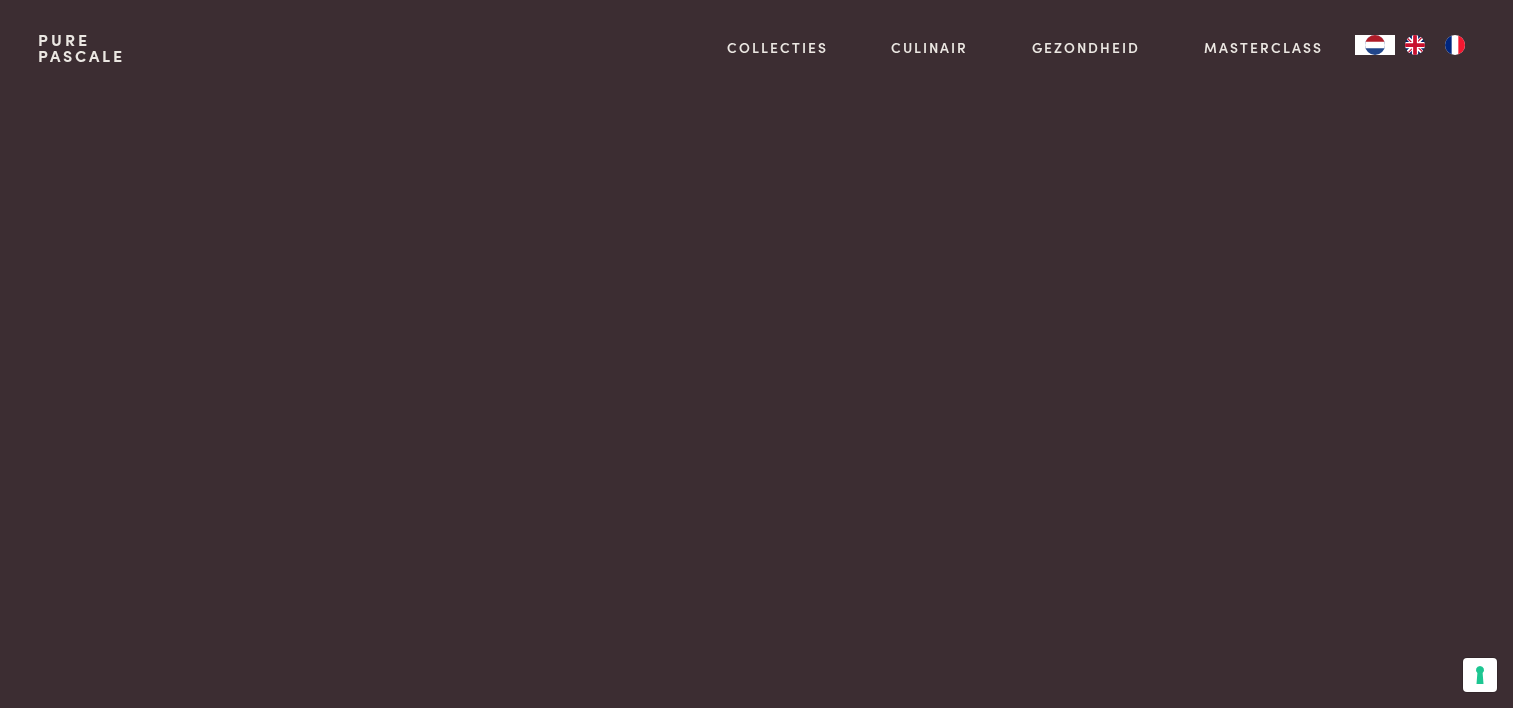 scroll, scrollTop: 0, scrollLeft: 0, axis: both 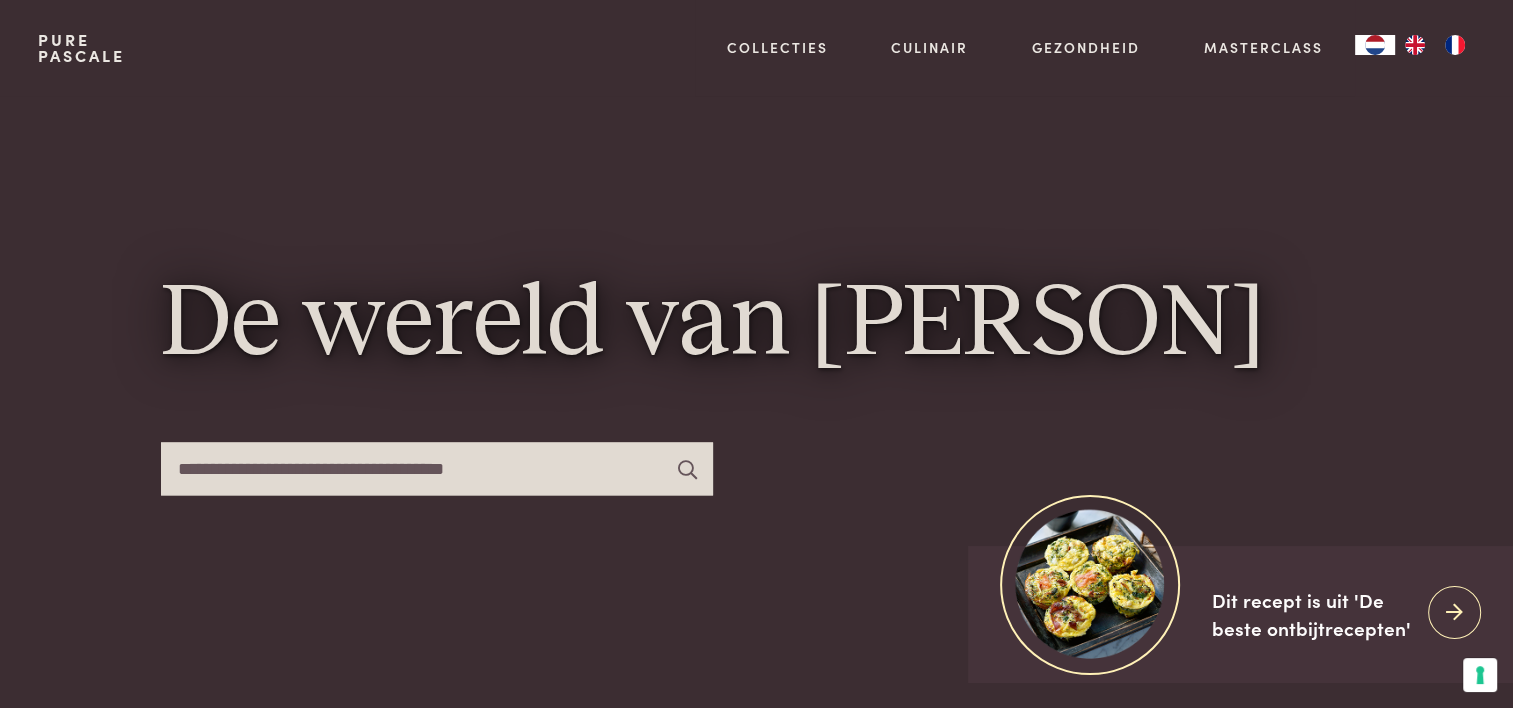 click at bounding box center (437, 469) 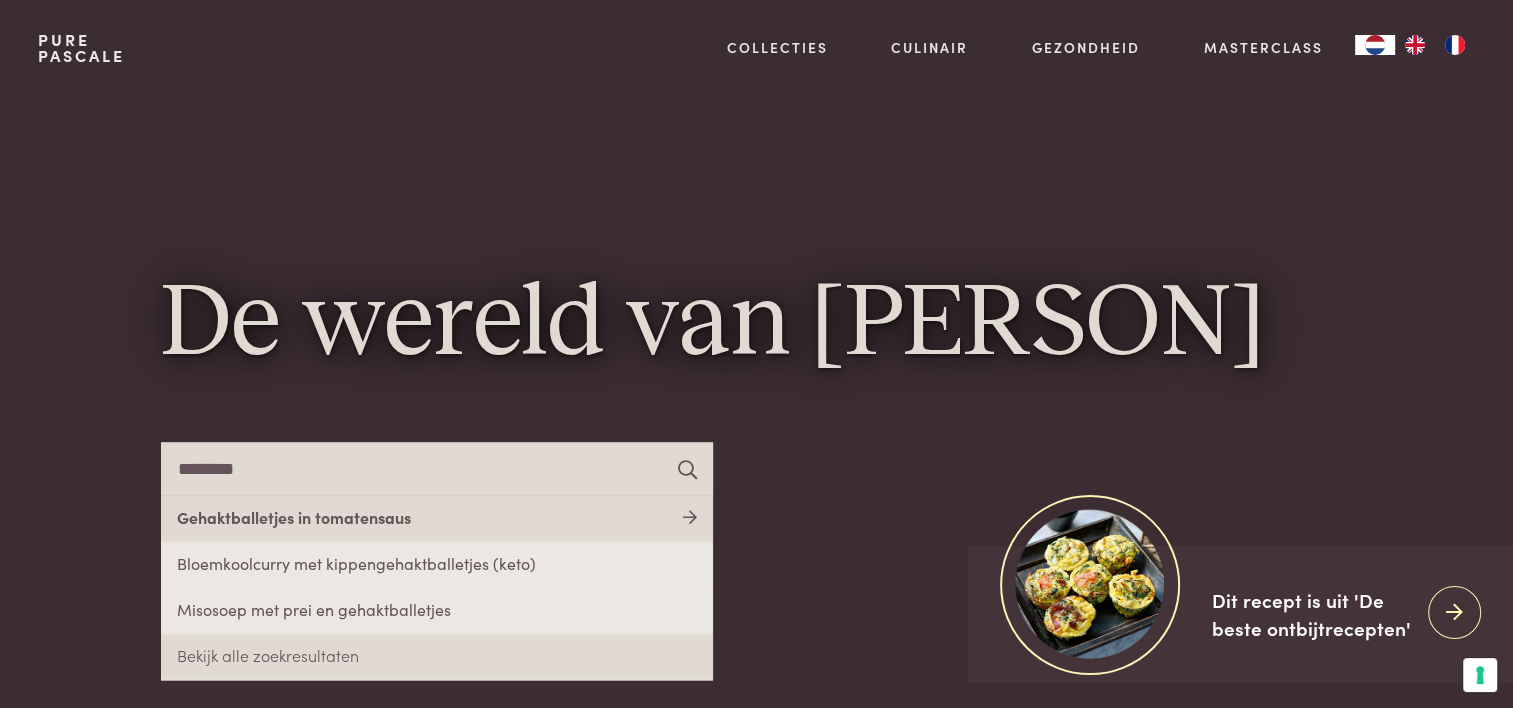 type on "********" 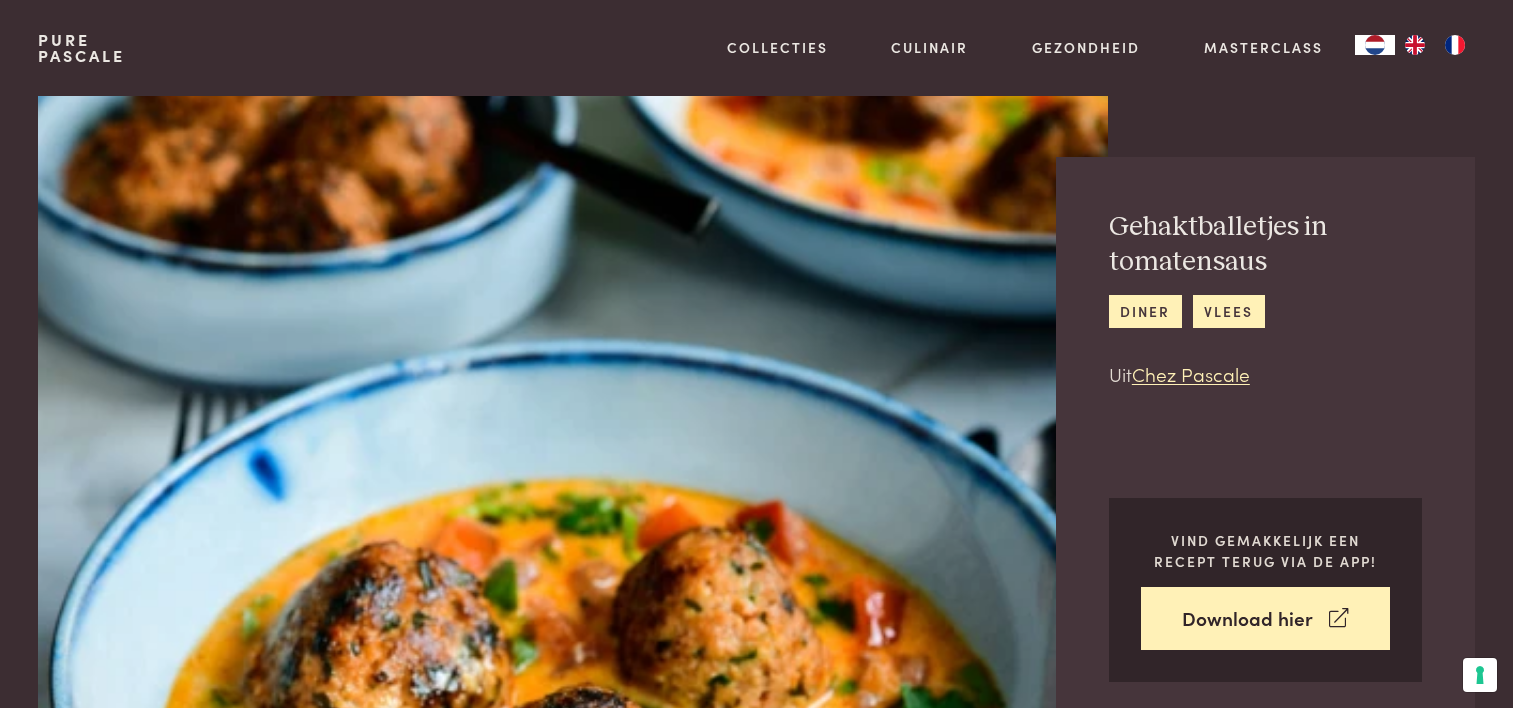 scroll, scrollTop: 0, scrollLeft: 0, axis: both 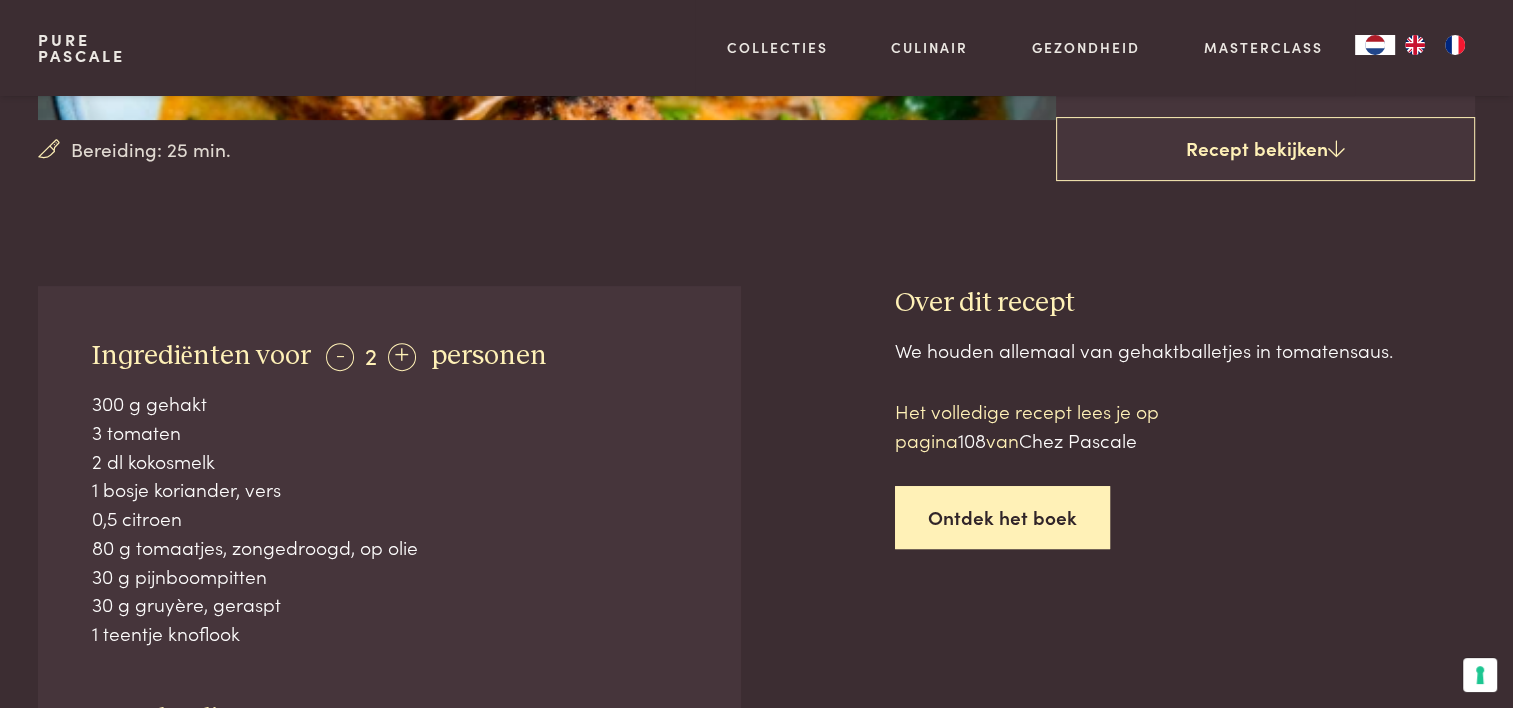 click on "Ontdek het boek" at bounding box center (1002, 517) 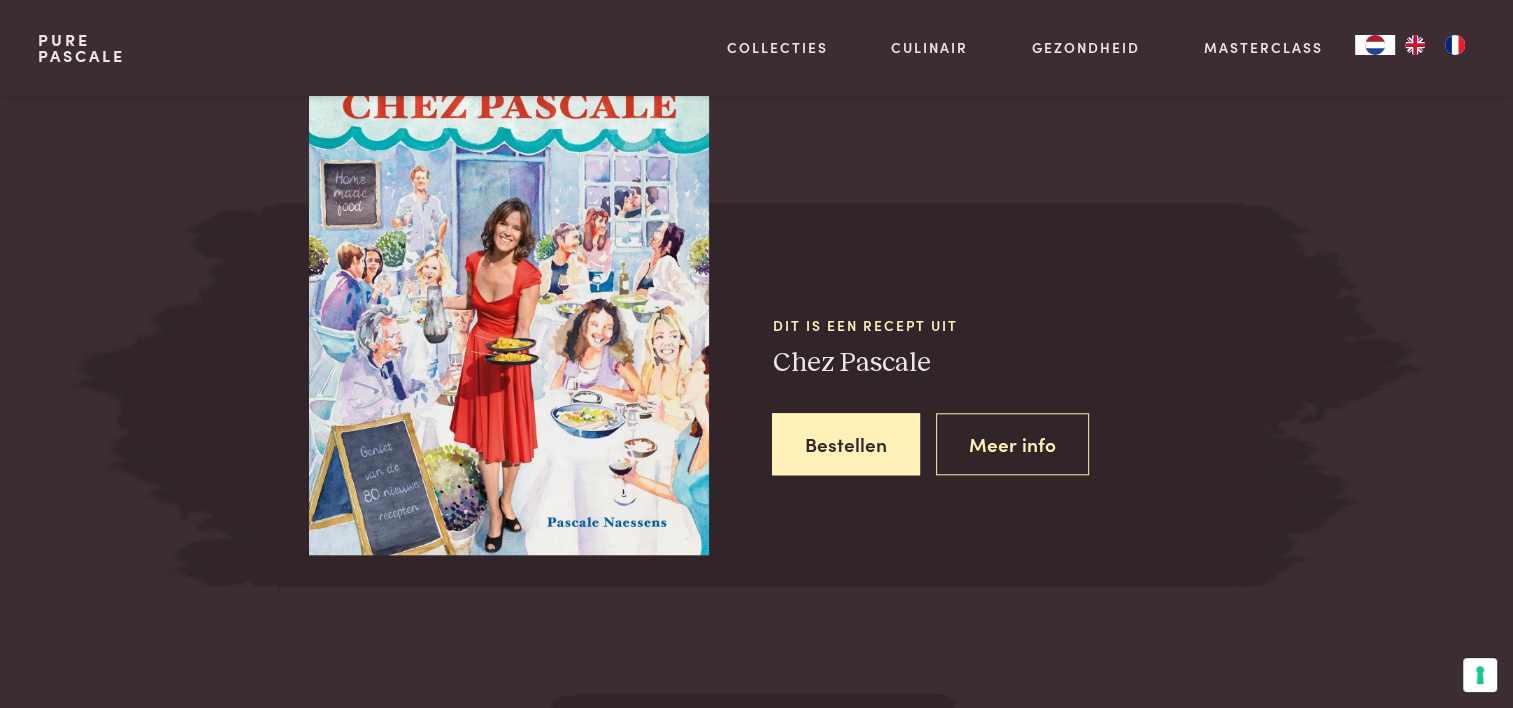 scroll, scrollTop: 1854, scrollLeft: 0, axis: vertical 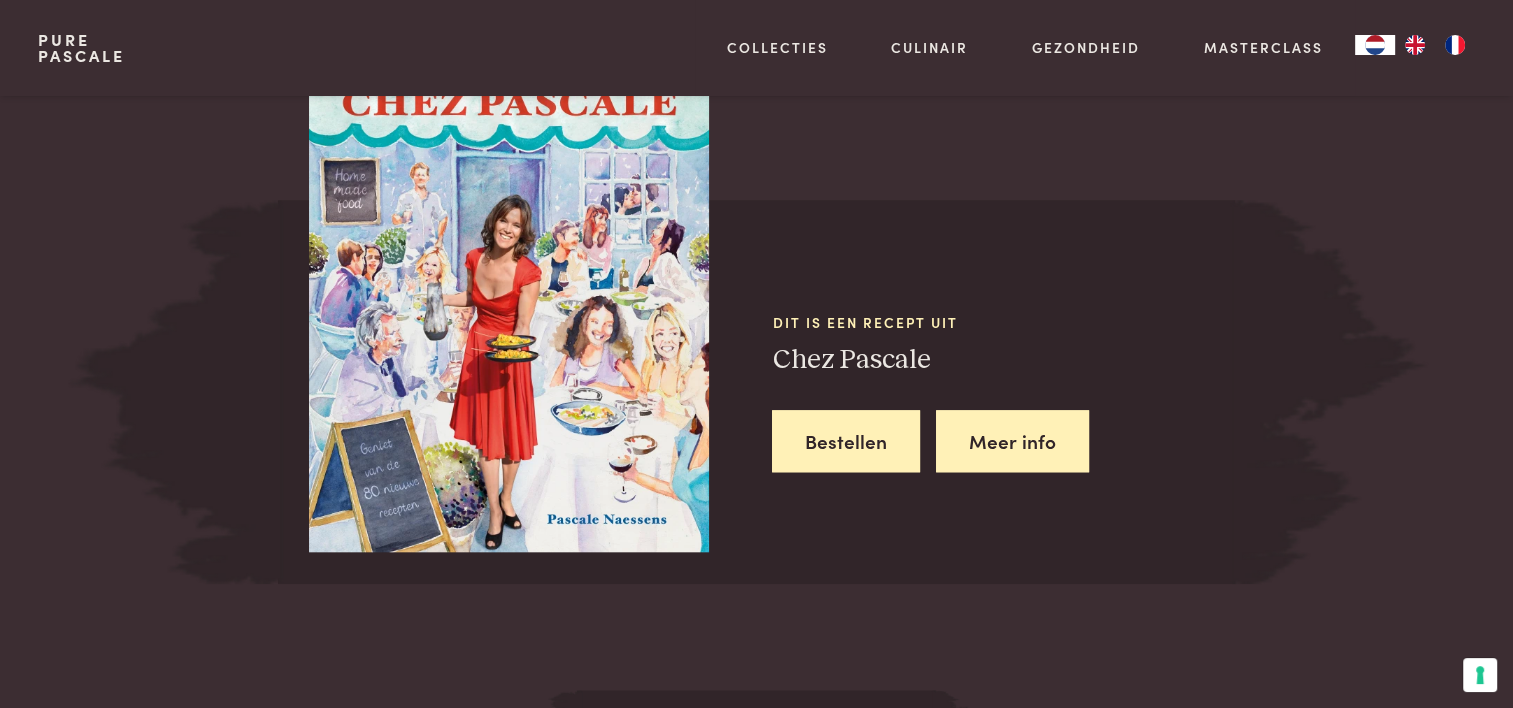 click on "Meer info" at bounding box center [1012, 441] 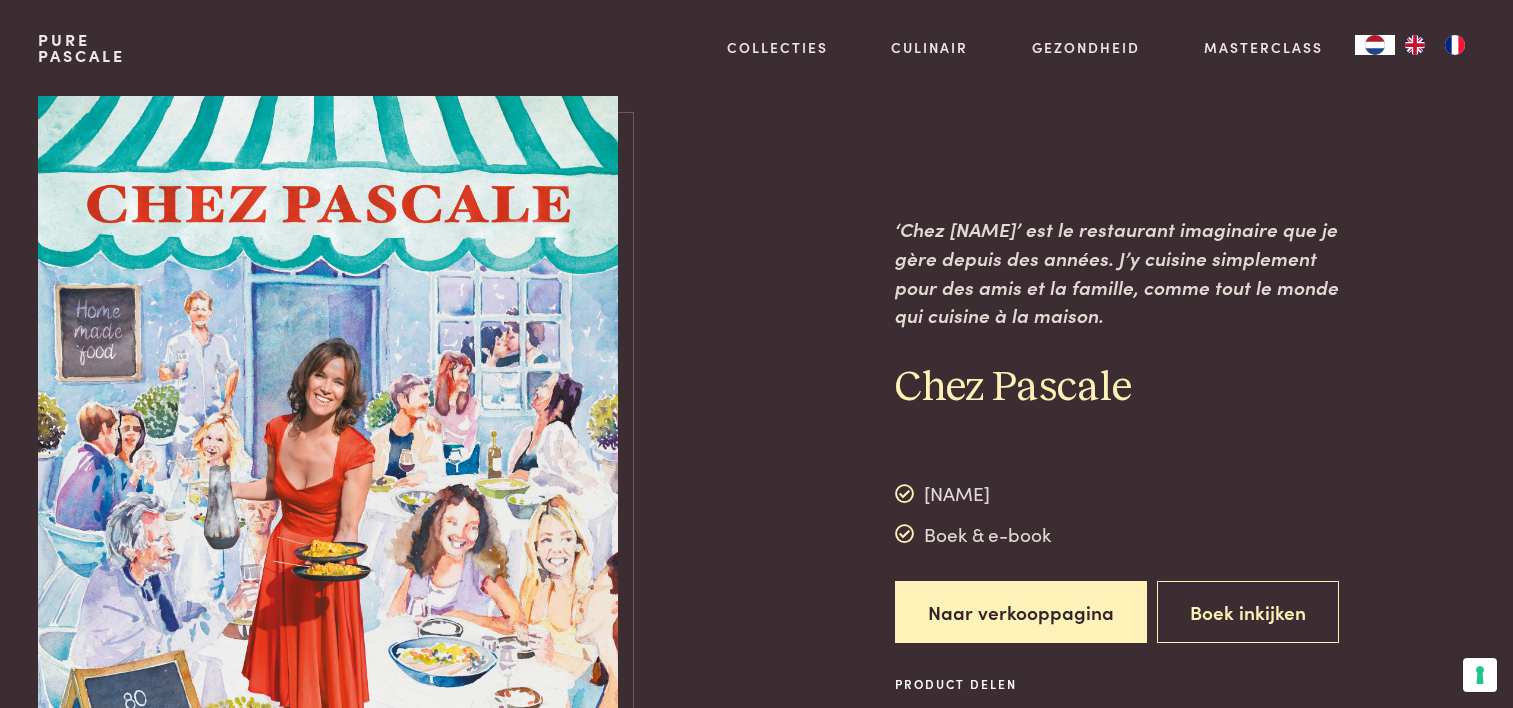 scroll, scrollTop: 0, scrollLeft: 0, axis: both 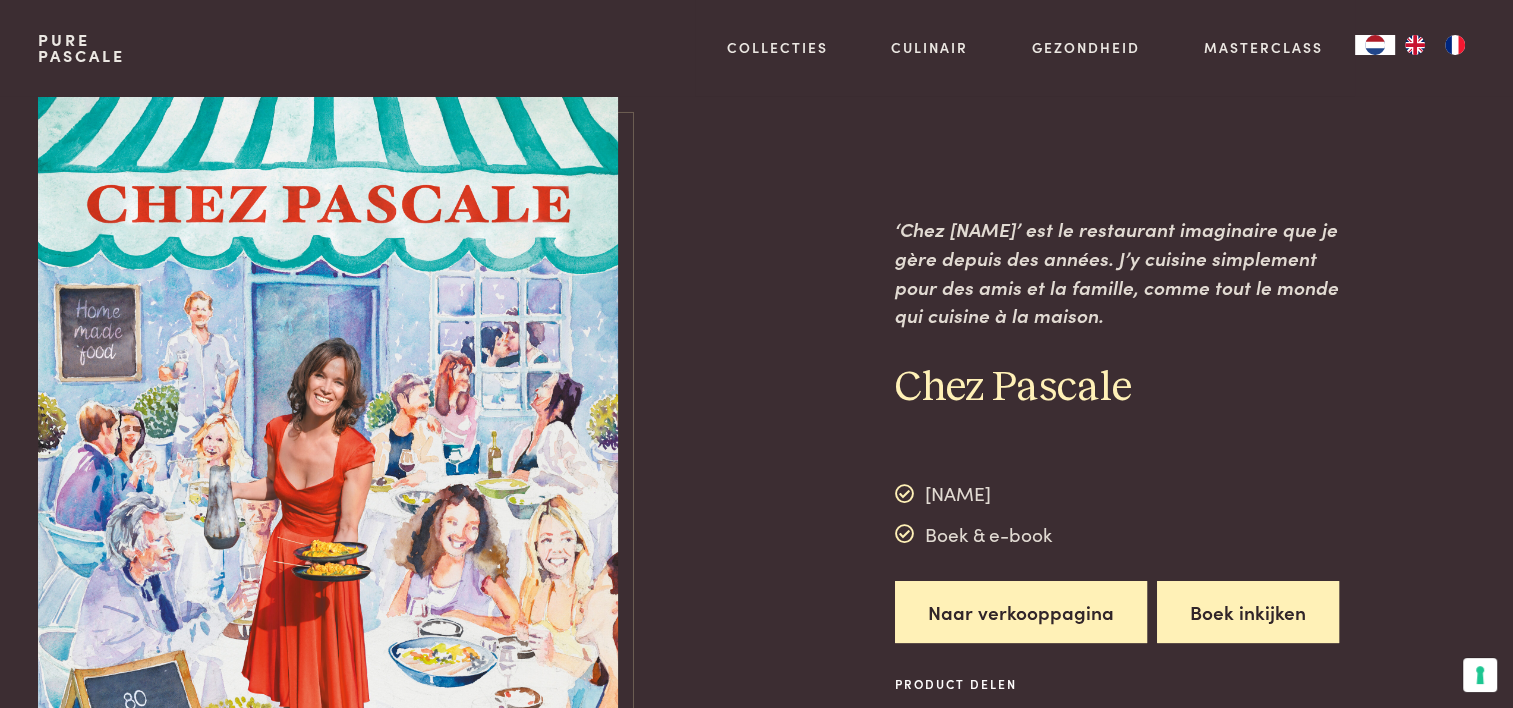 click on "Boek inkijken" at bounding box center (1248, 612) 